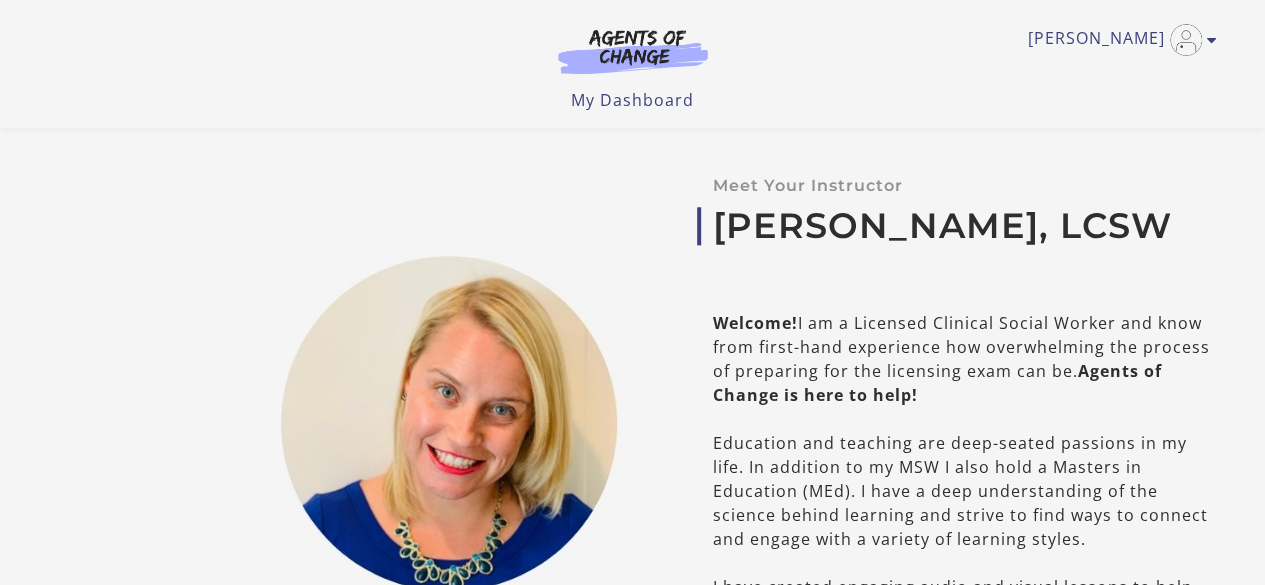 scroll, scrollTop: 0, scrollLeft: 0, axis: both 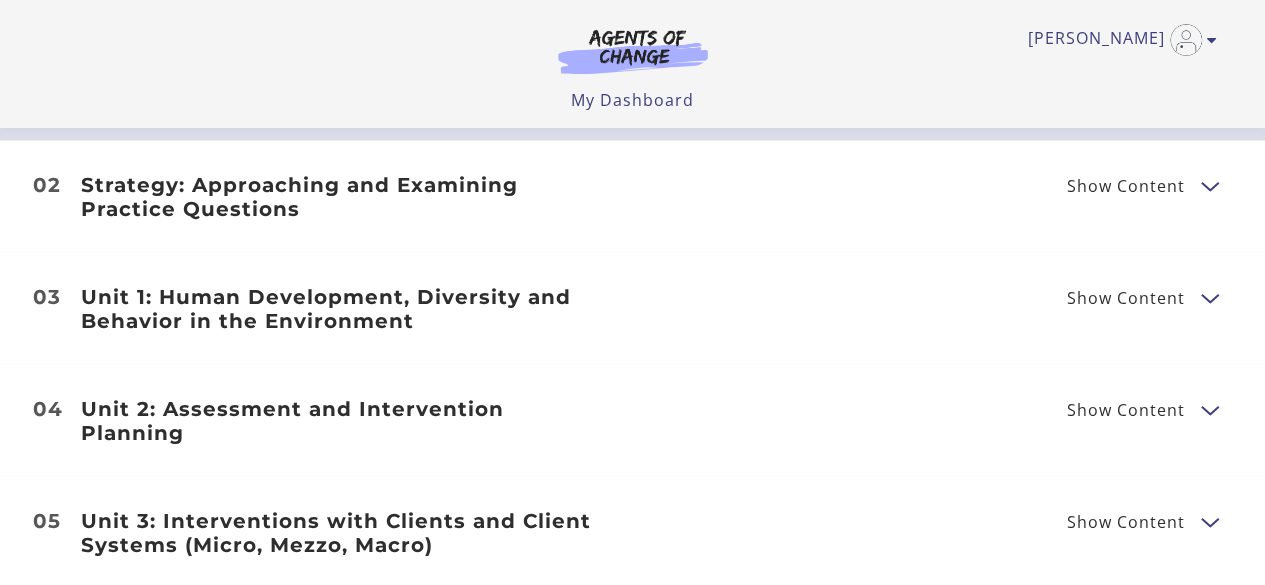 click on "Show Content" at bounding box center (1126, 298) 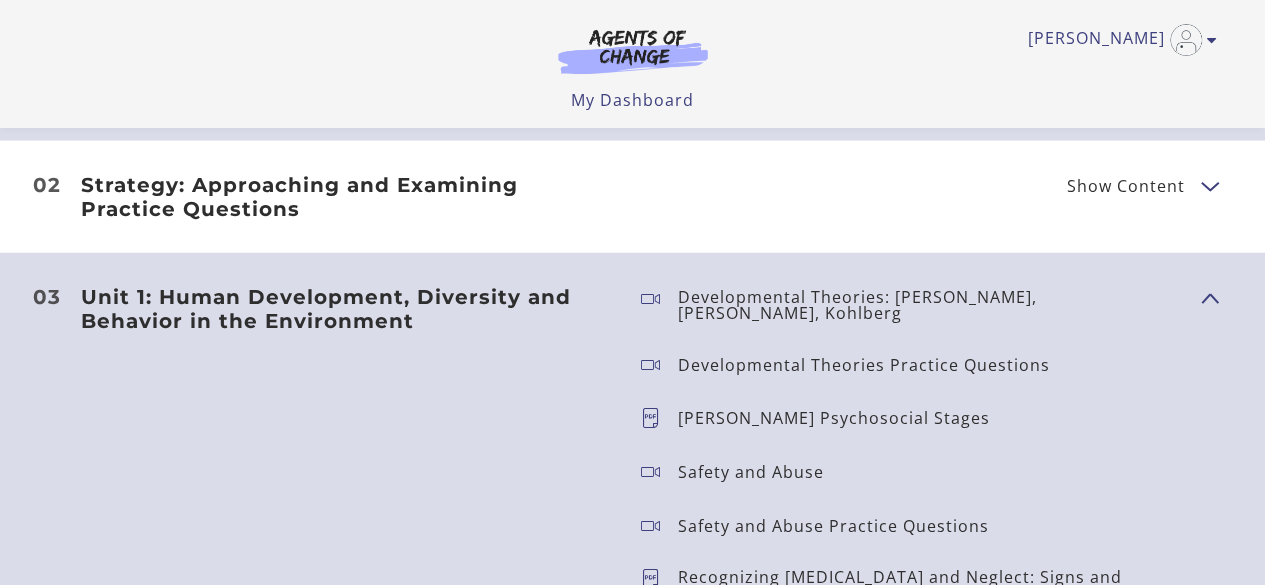 click on "Developmental Theories Practice Questions" at bounding box center (872, 365) 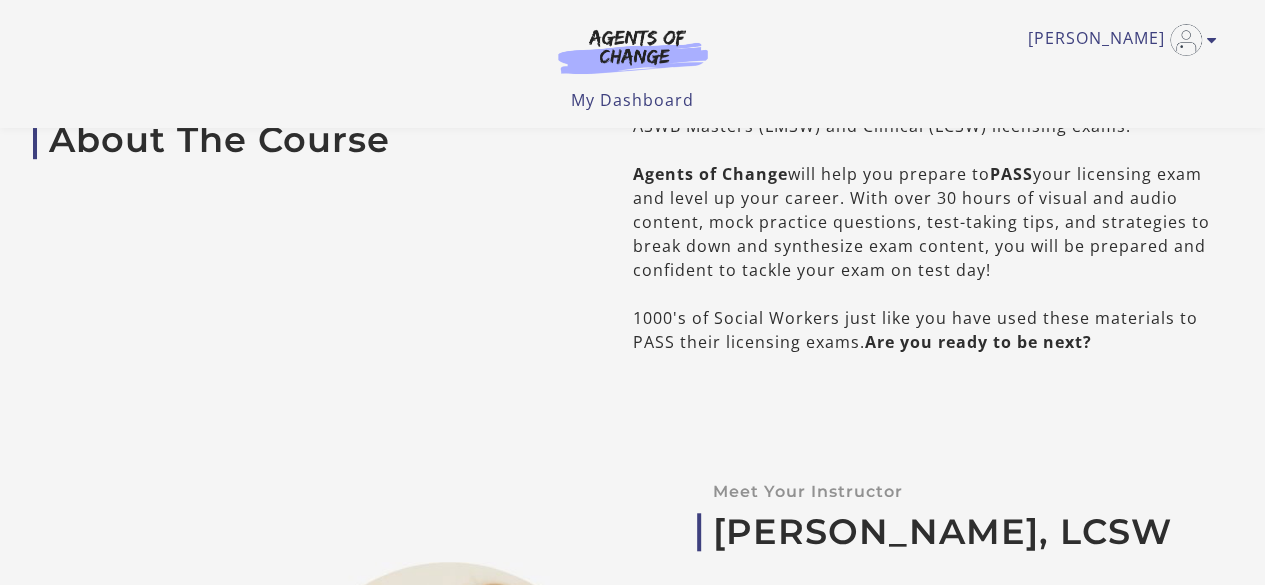 scroll, scrollTop: 0, scrollLeft: 0, axis: both 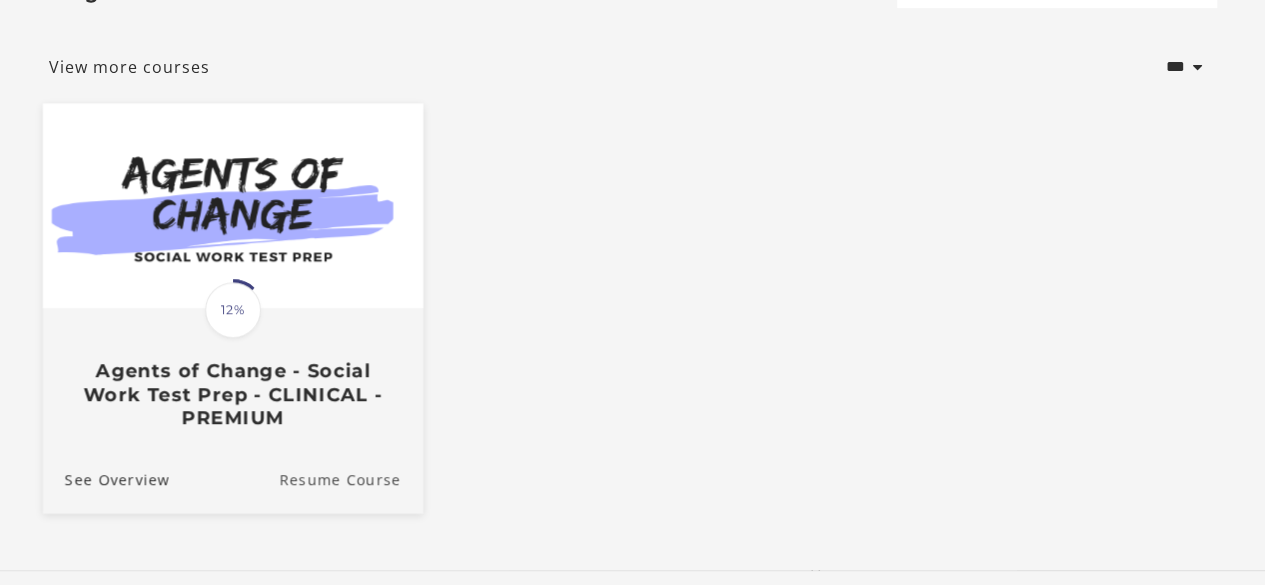 click on "Resume Course" at bounding box center (351, 478) 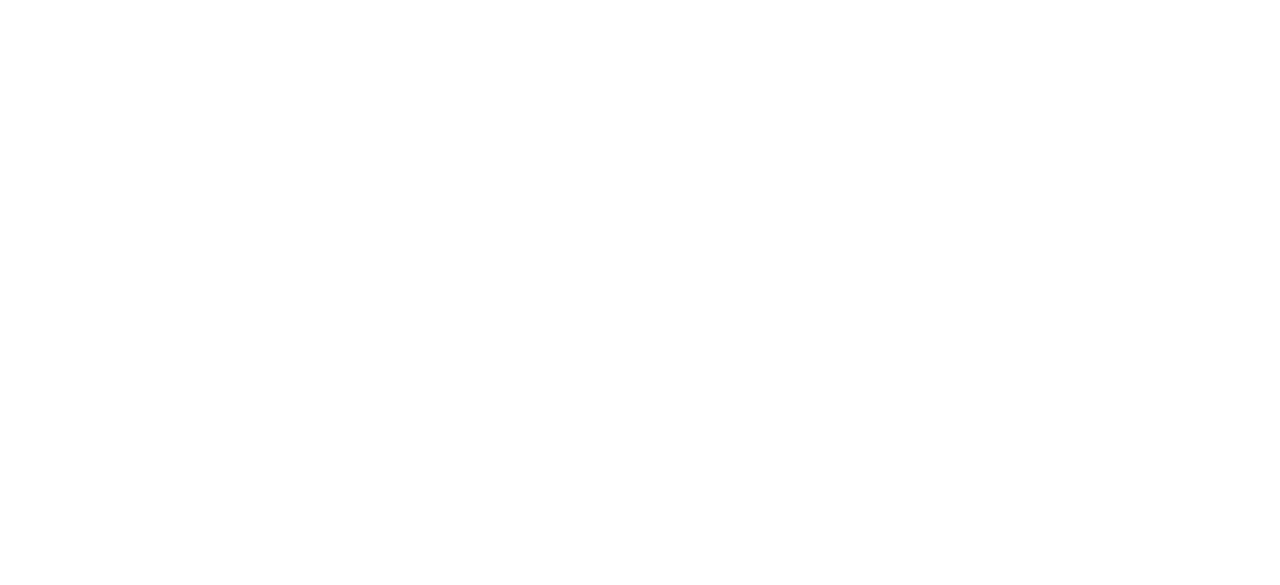 scroll, scrollTop: 0, scrollLeft: 0, axis: both 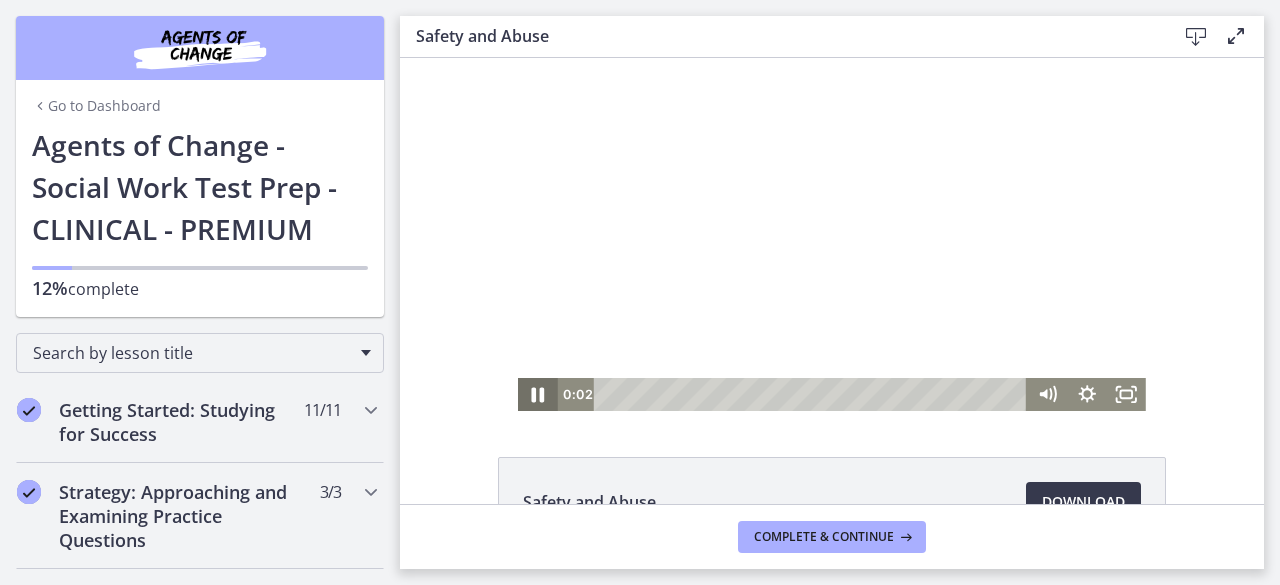 click 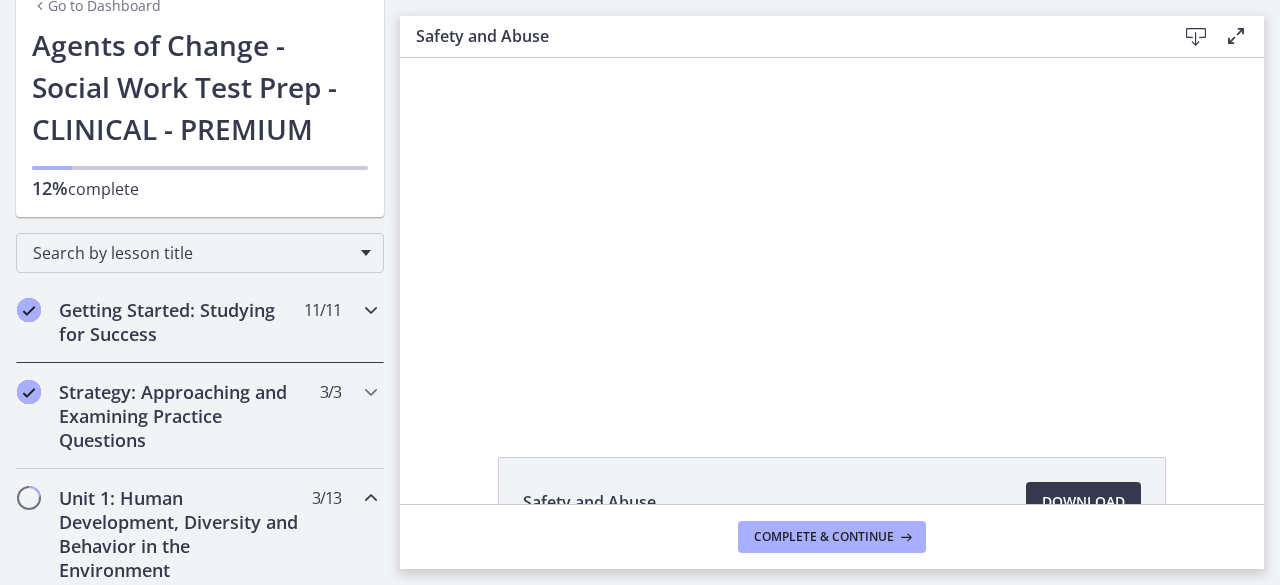 scroll, scrollTop: 200, scrollLeft: 0, axis: vertical 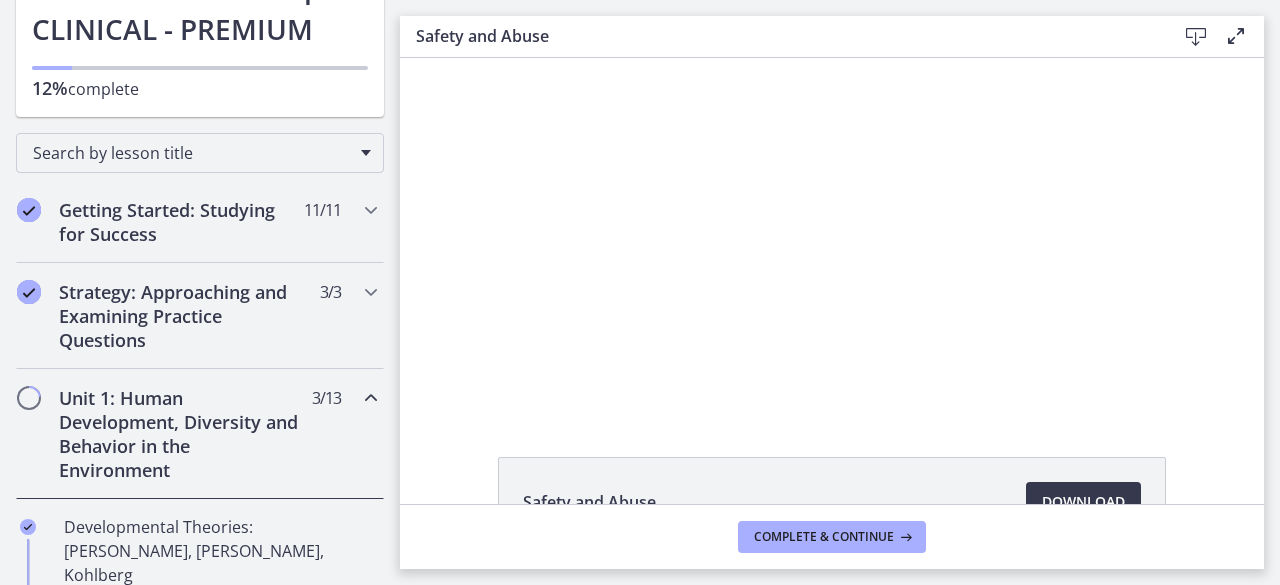 click at bounding box center [371, 398] 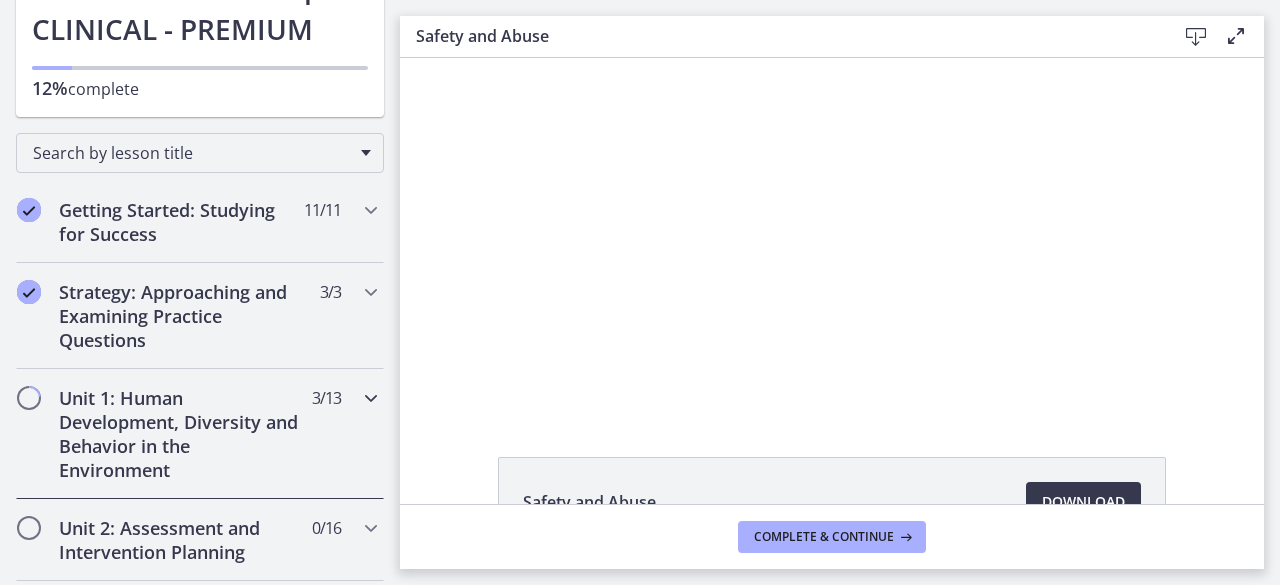 click at bounding box center [371, 398] 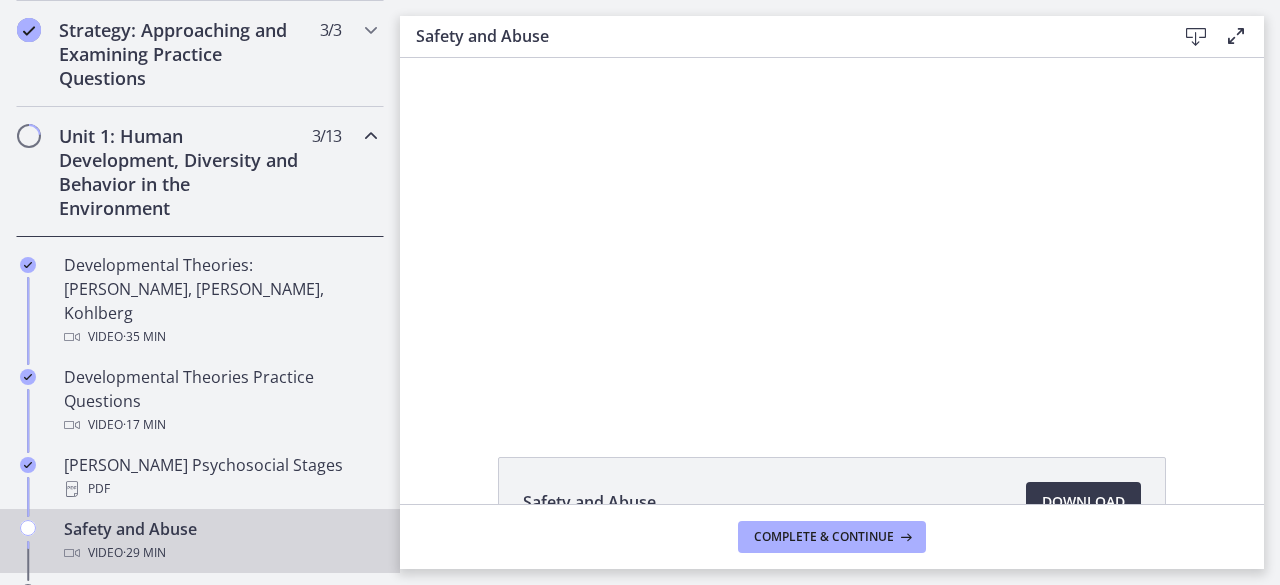 scroll, scrollTop: 500, scrollLeft: 0, axis: vertical 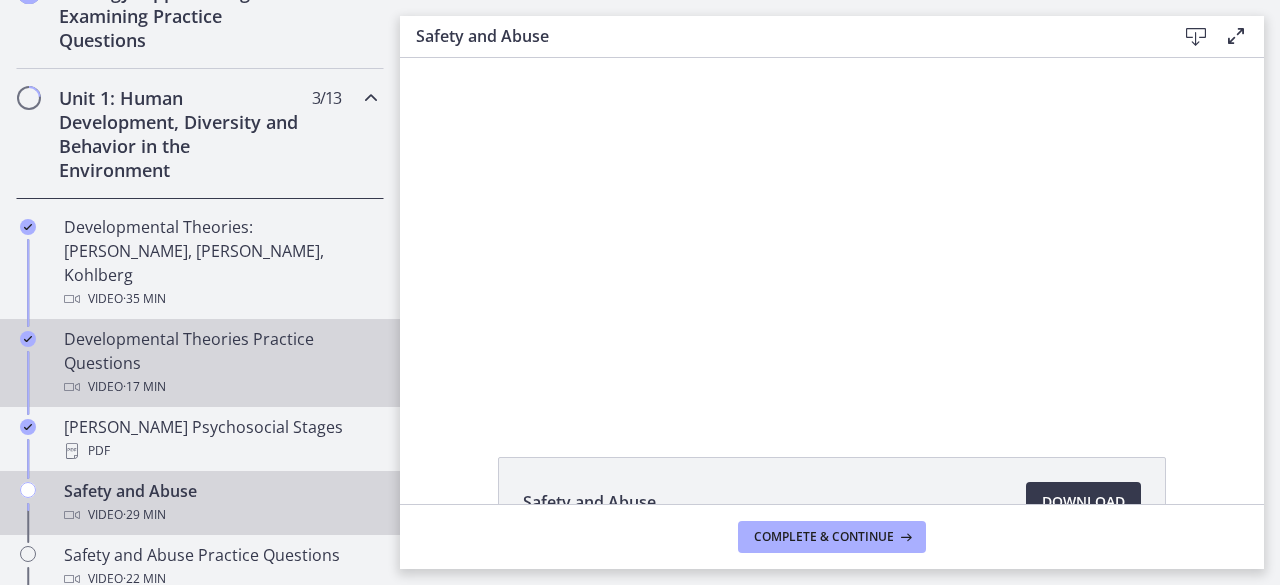 click on "Developmental Theories Practice Questions
Video
·  17 min" at bounding box center [220, 363] 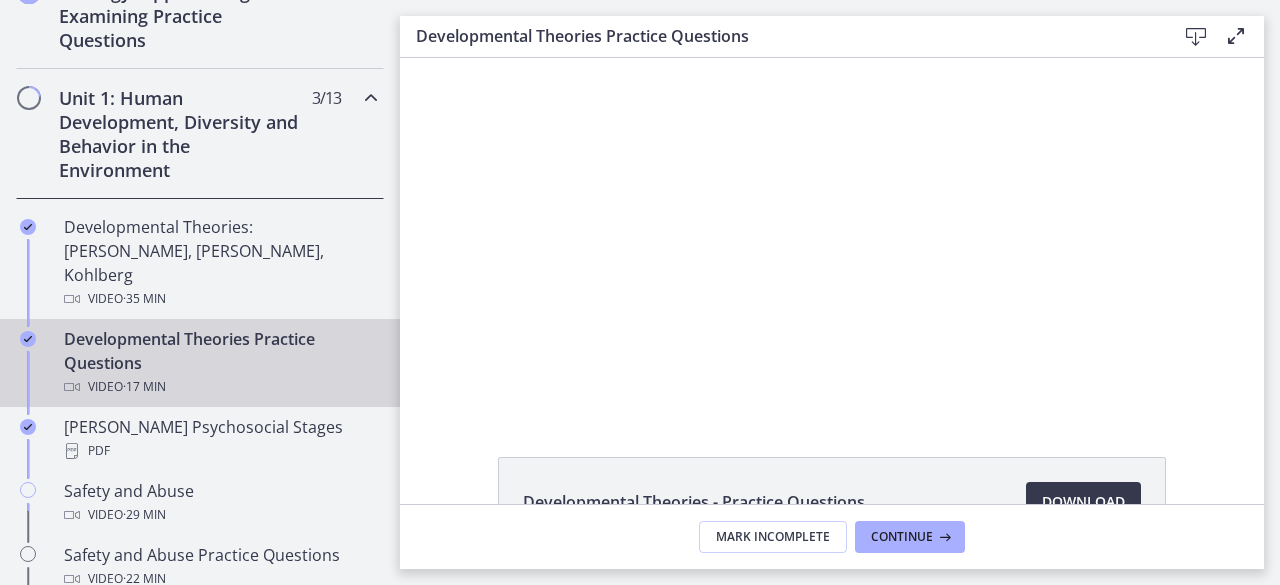 scroll, scrollTop: 0, scrollLeft: 0, axis: both 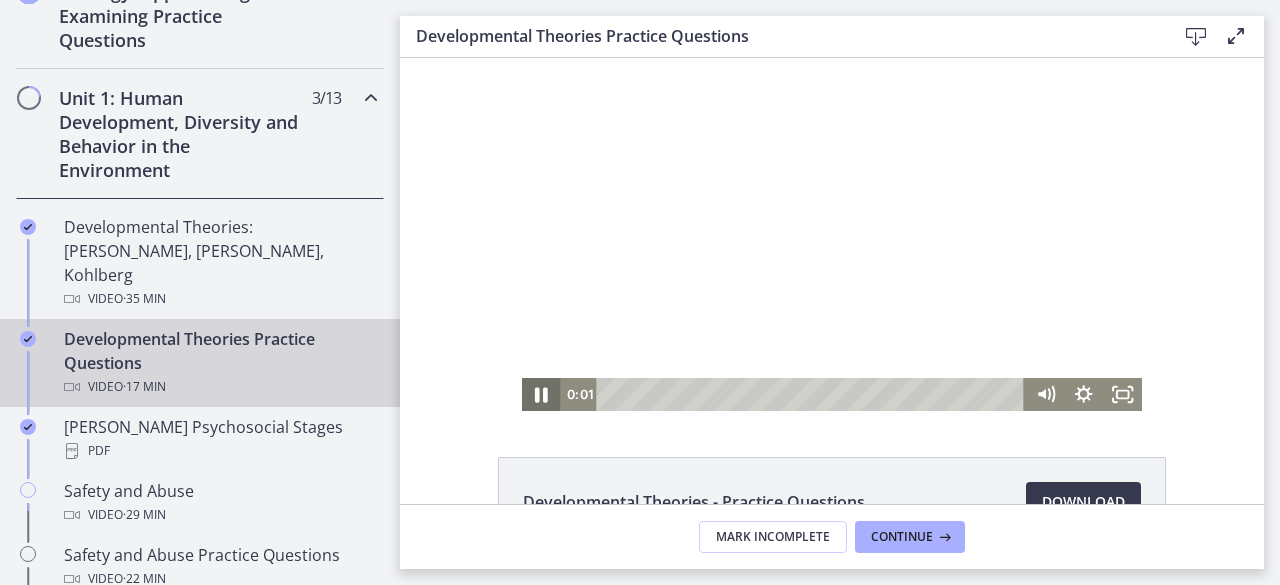 click 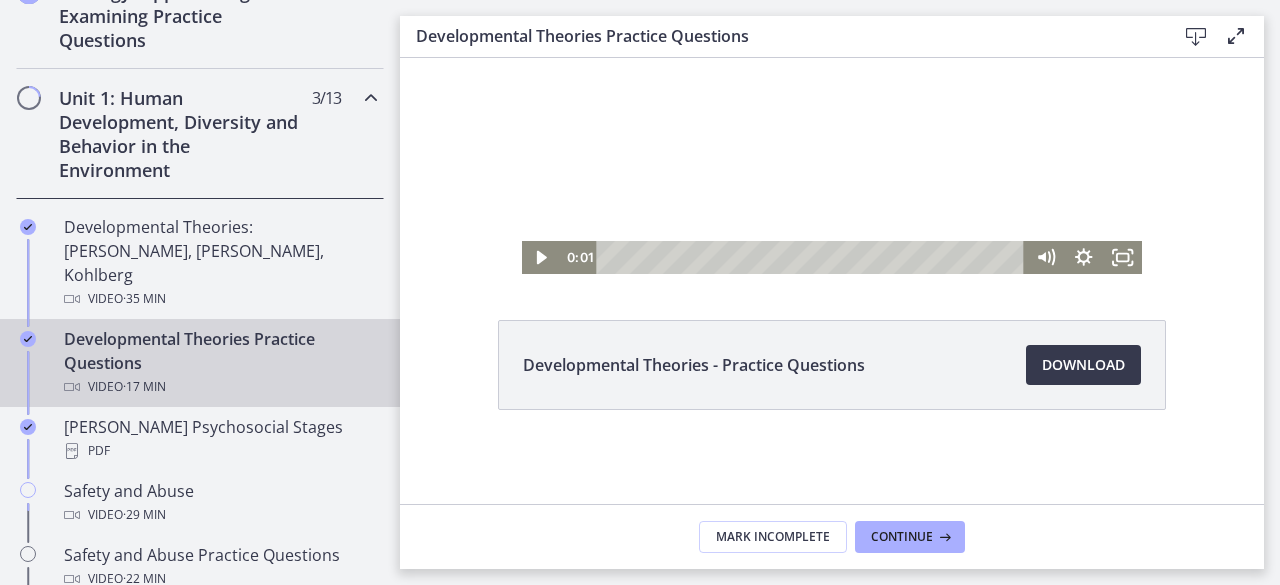 scroll, scrollTop: 138, scrollLeft: 0, axis: vertical 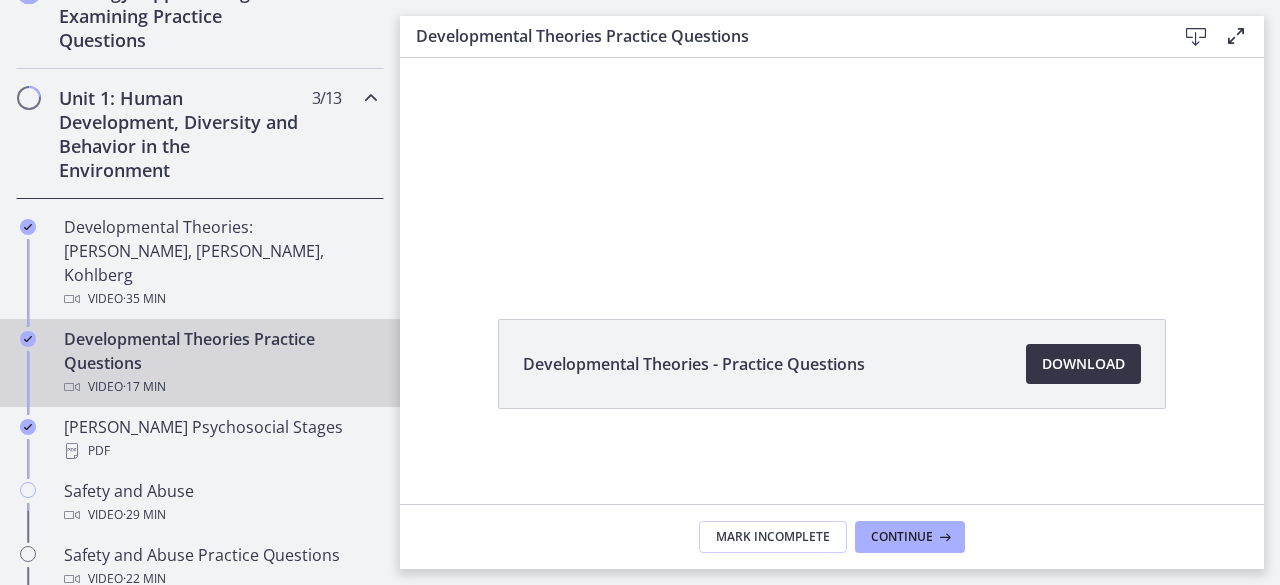 click on "Download
Opens in a new window" at bounding box center (1083, 364) 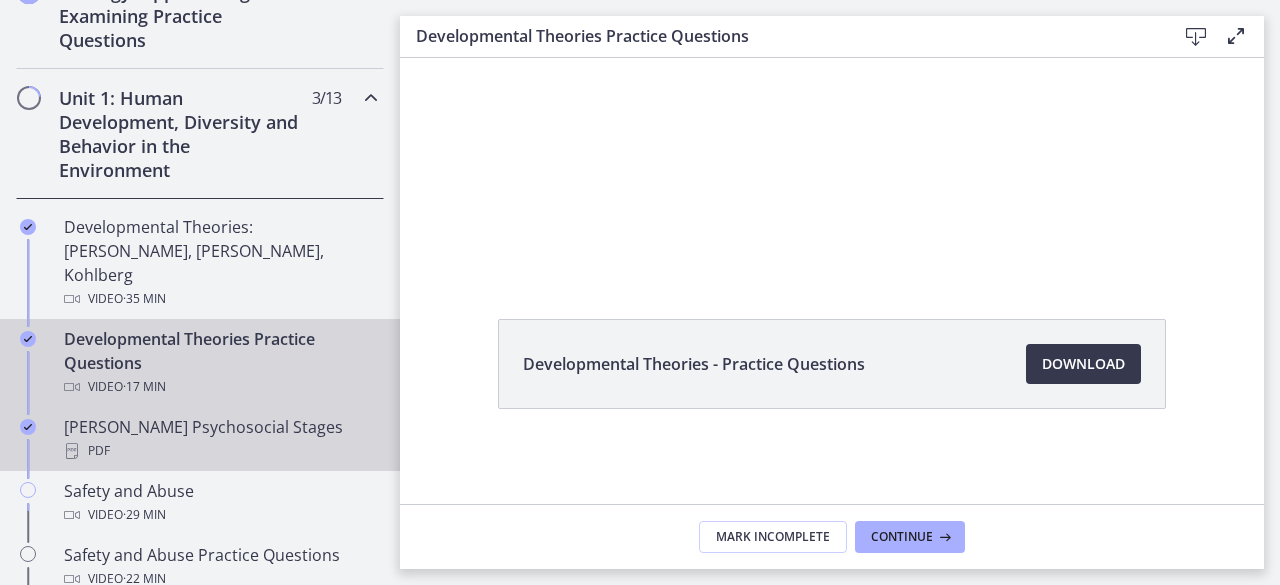 click on "Erikson's Psychosocial Stages
PDF" at bounding box center (220, 439) 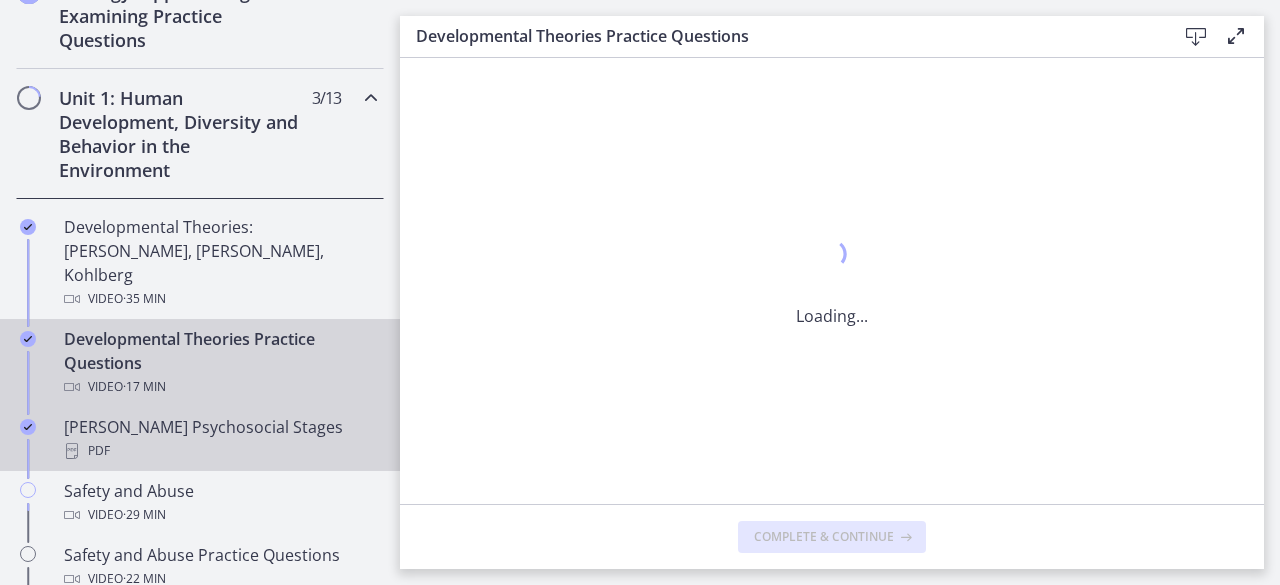 scroll, scrollTop: 0, scrollLeft: 0, axis: both 